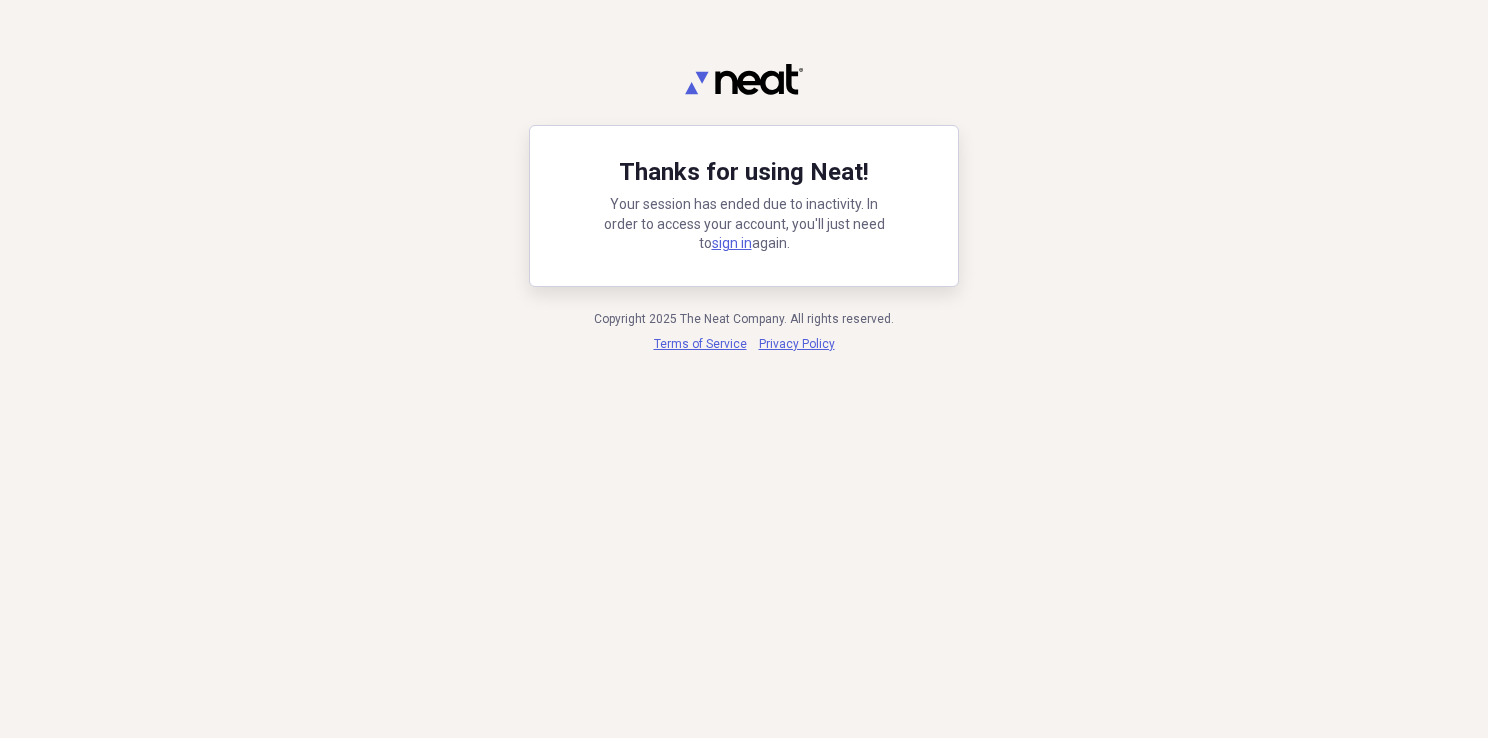 scroll, scrollTop: 0, scrollLeft: 0, axis: both 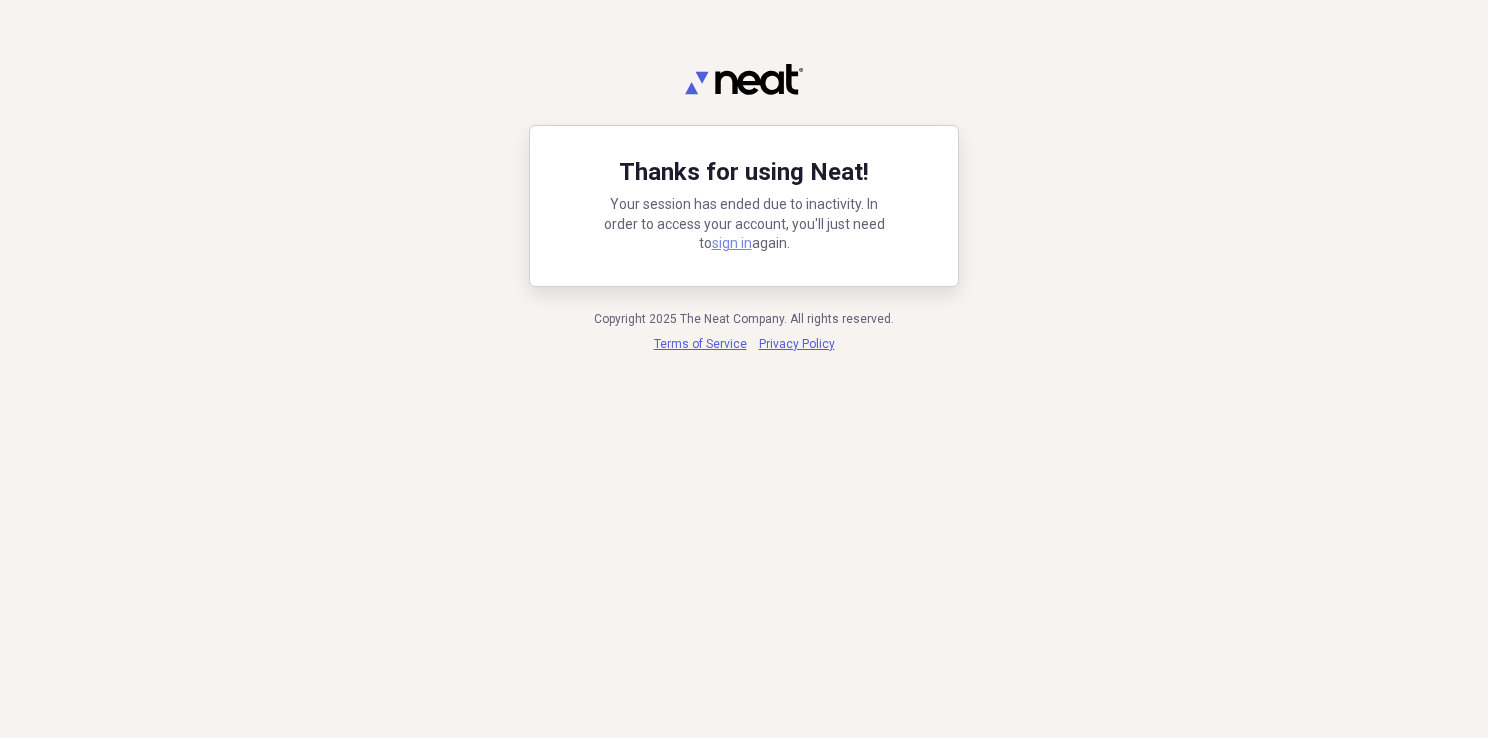 click on "sign in" at bounding box center (732, 243) 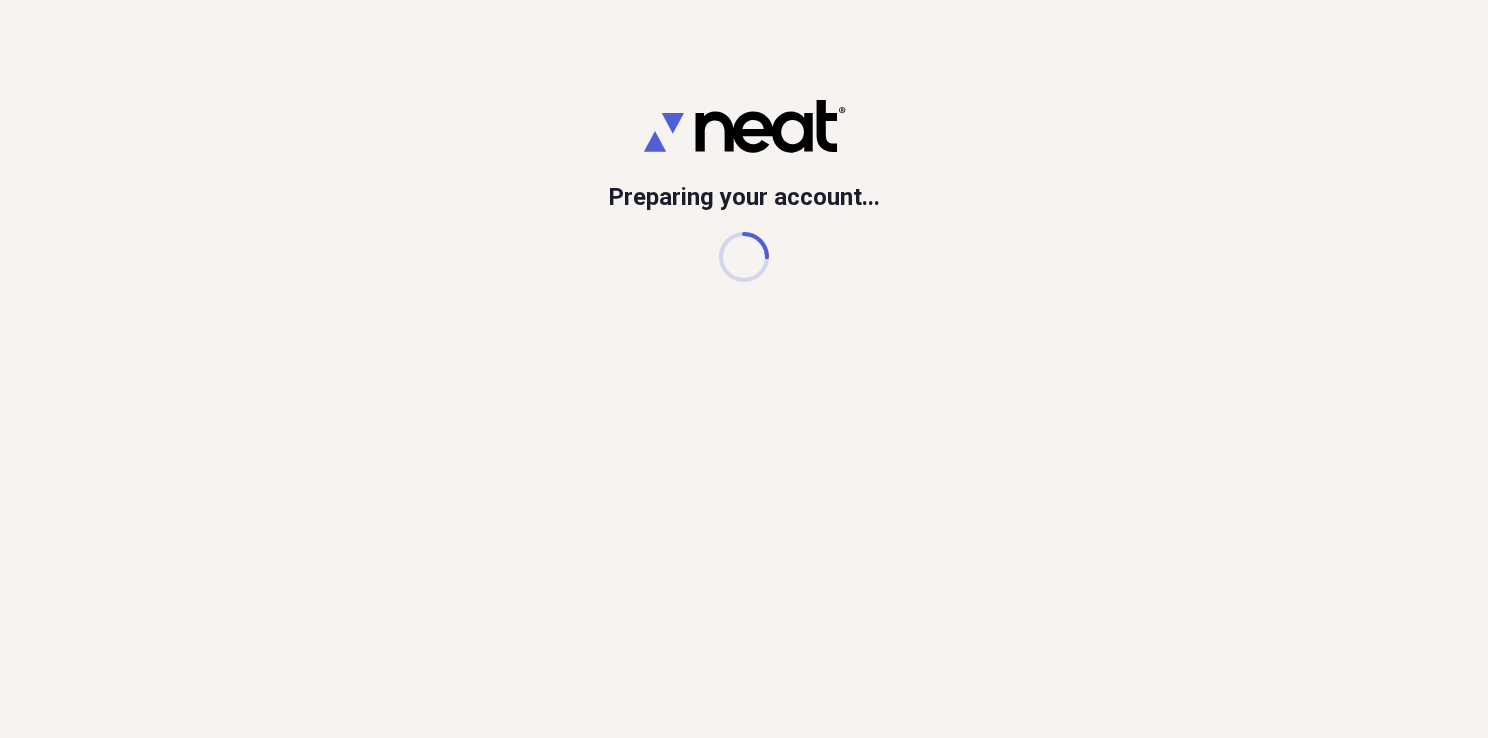 scroll, scrollTop: 0, scrollLeft: 0, axis: both 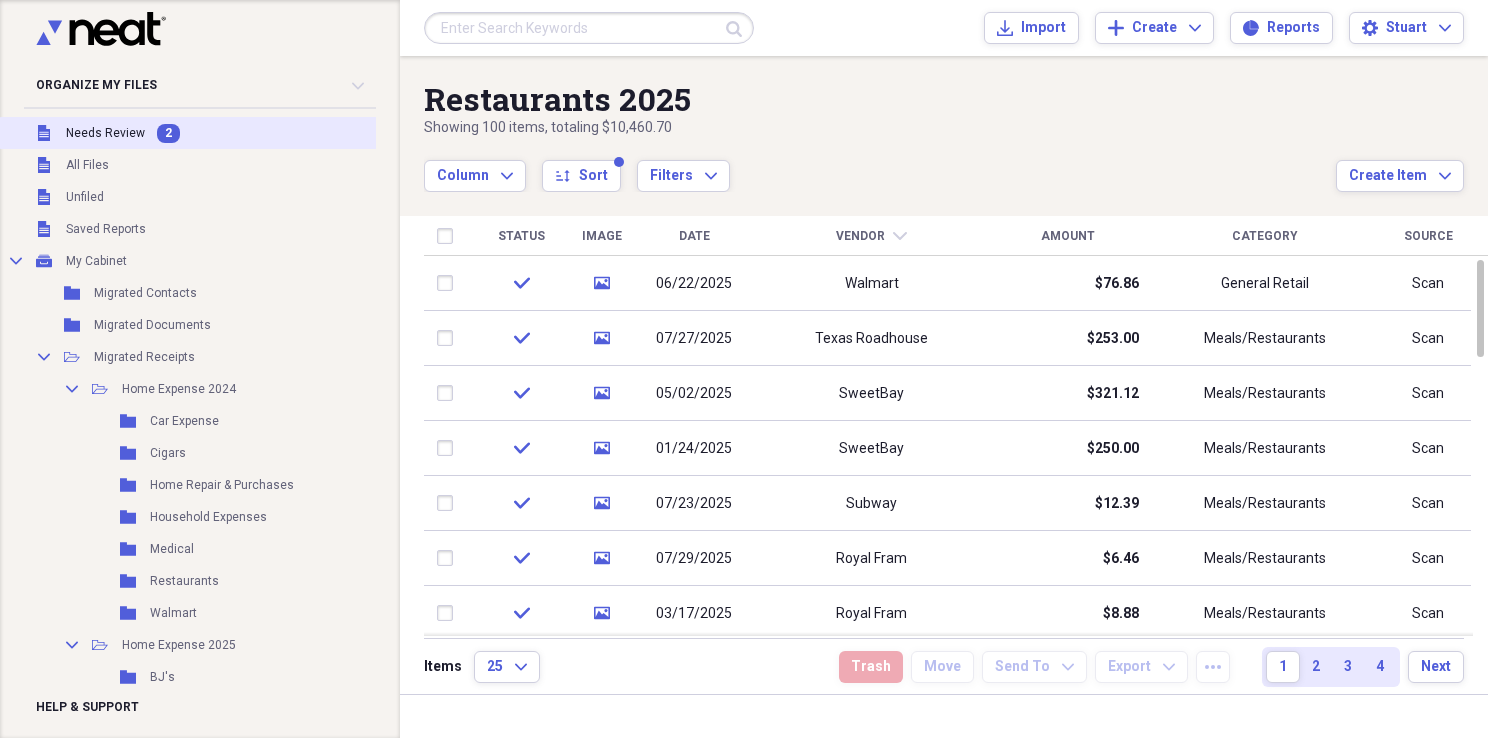 click on "Needs Review" at bounding box center [105, 133] 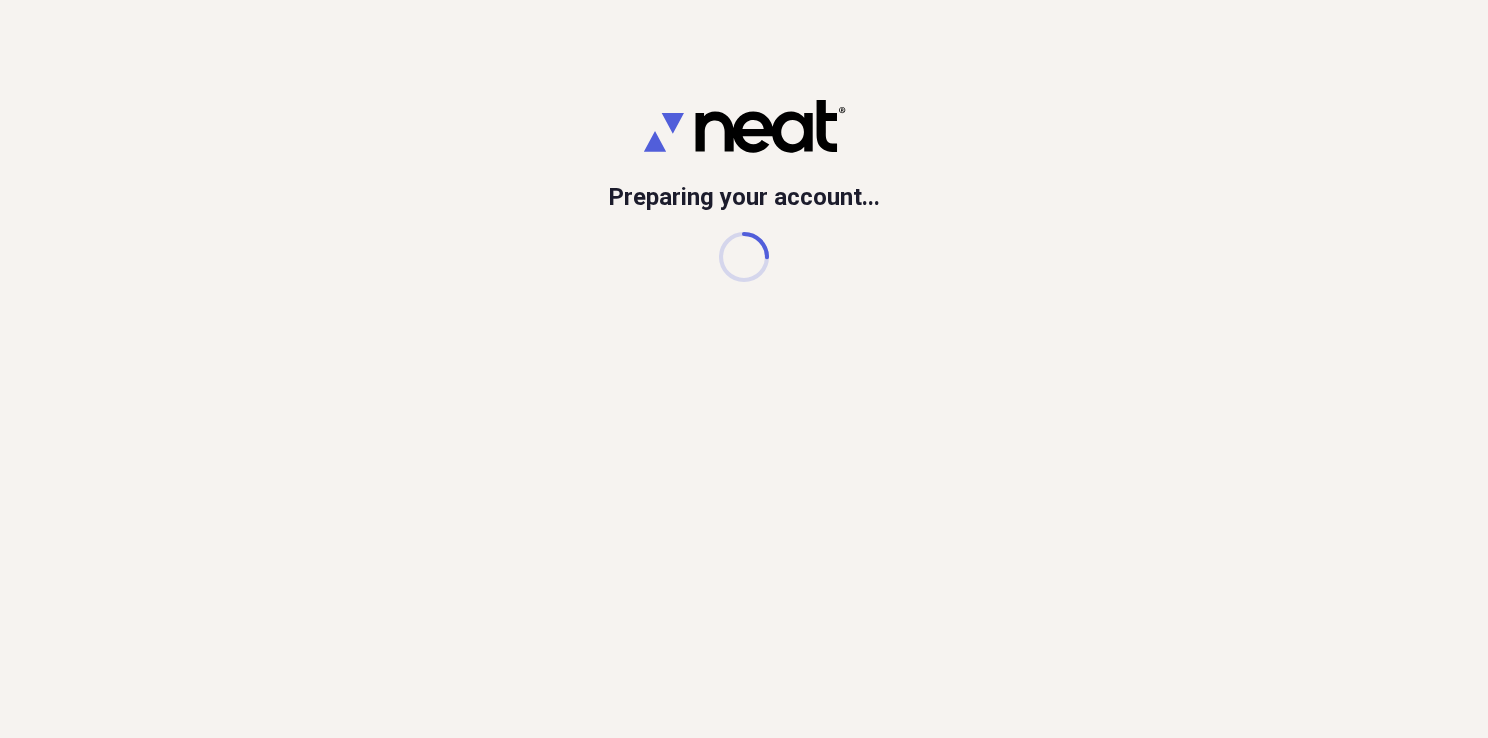 scroll, scrollTop: 0, scrollLeft: 0, axis: both 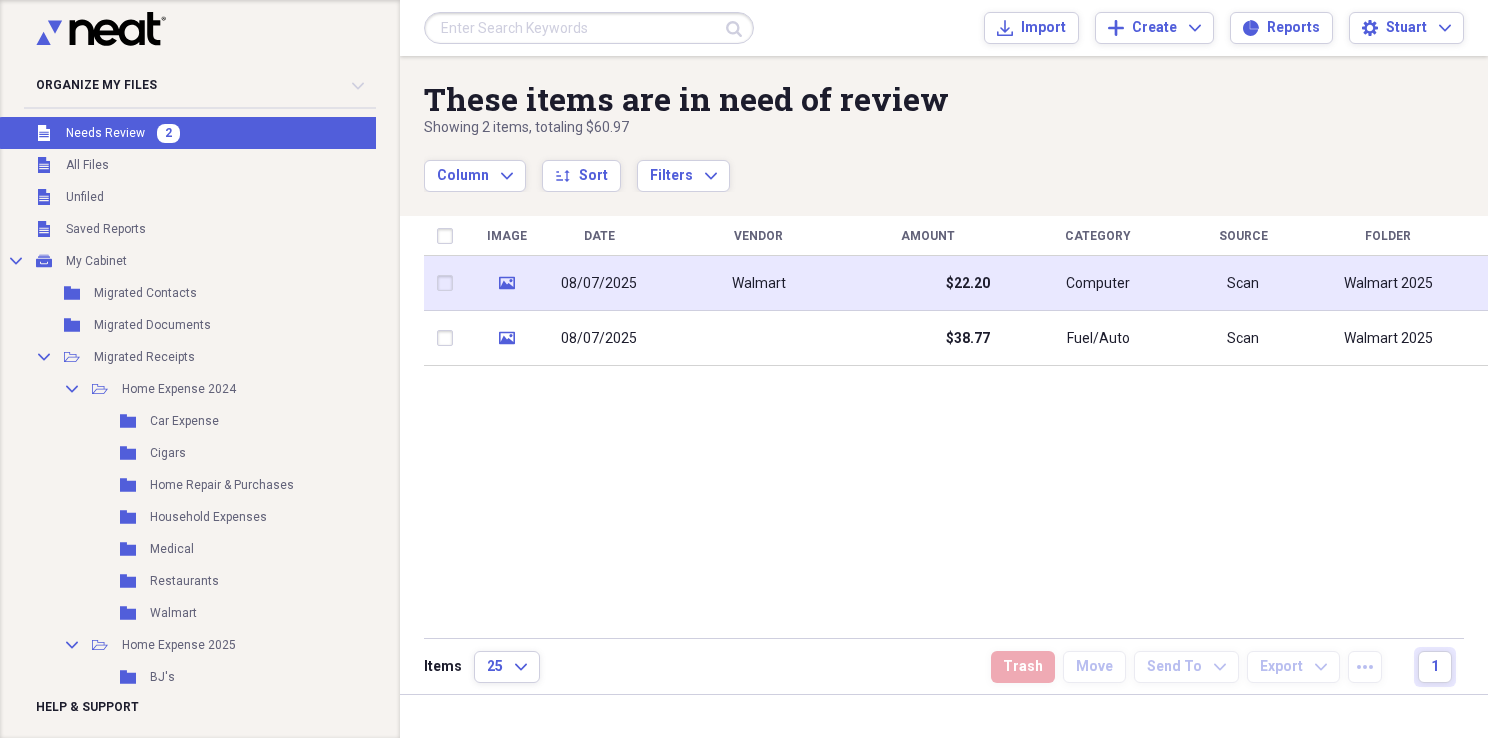 click on "Walmart" at bounding box center [758, 283] 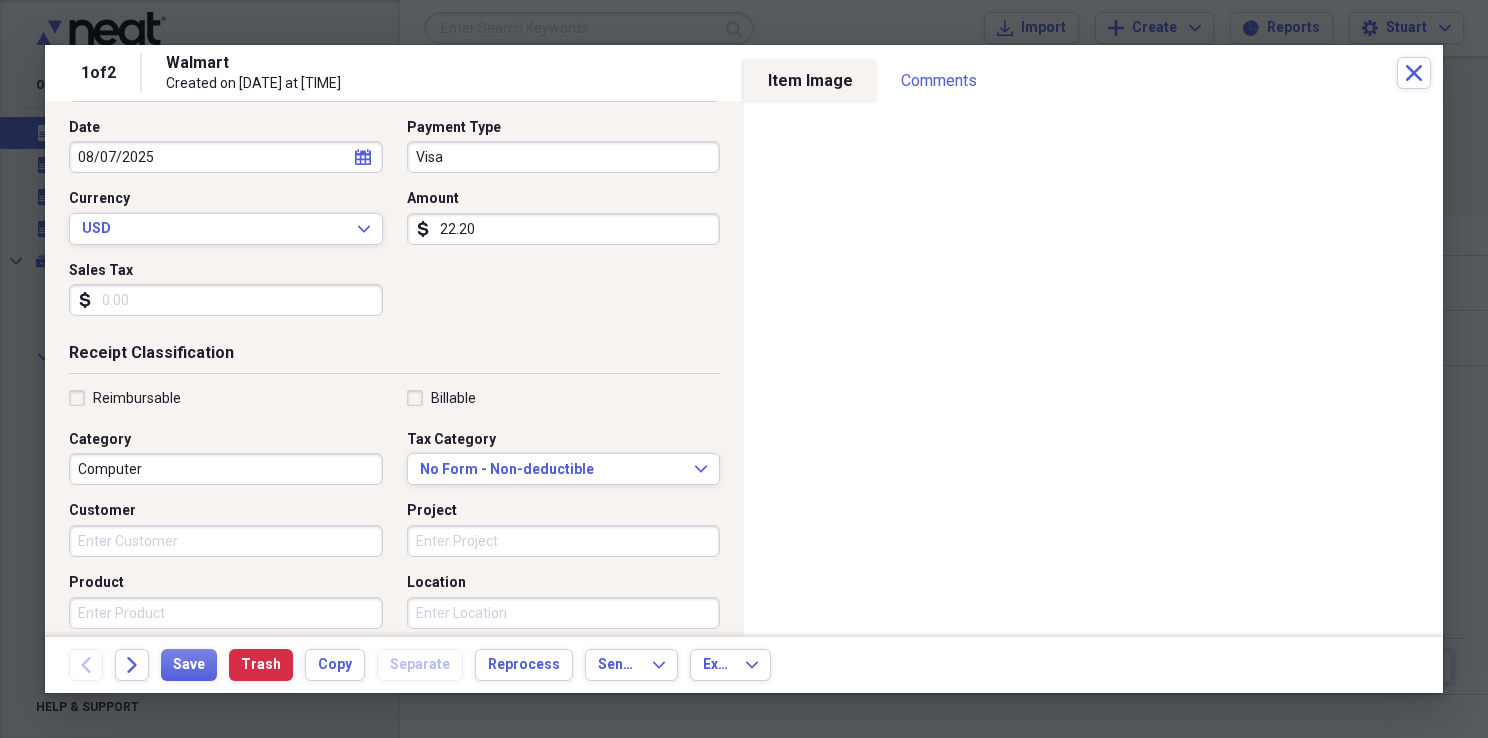 scroll, scrollTop: 300, scrollLeft: 0, axis: vertical 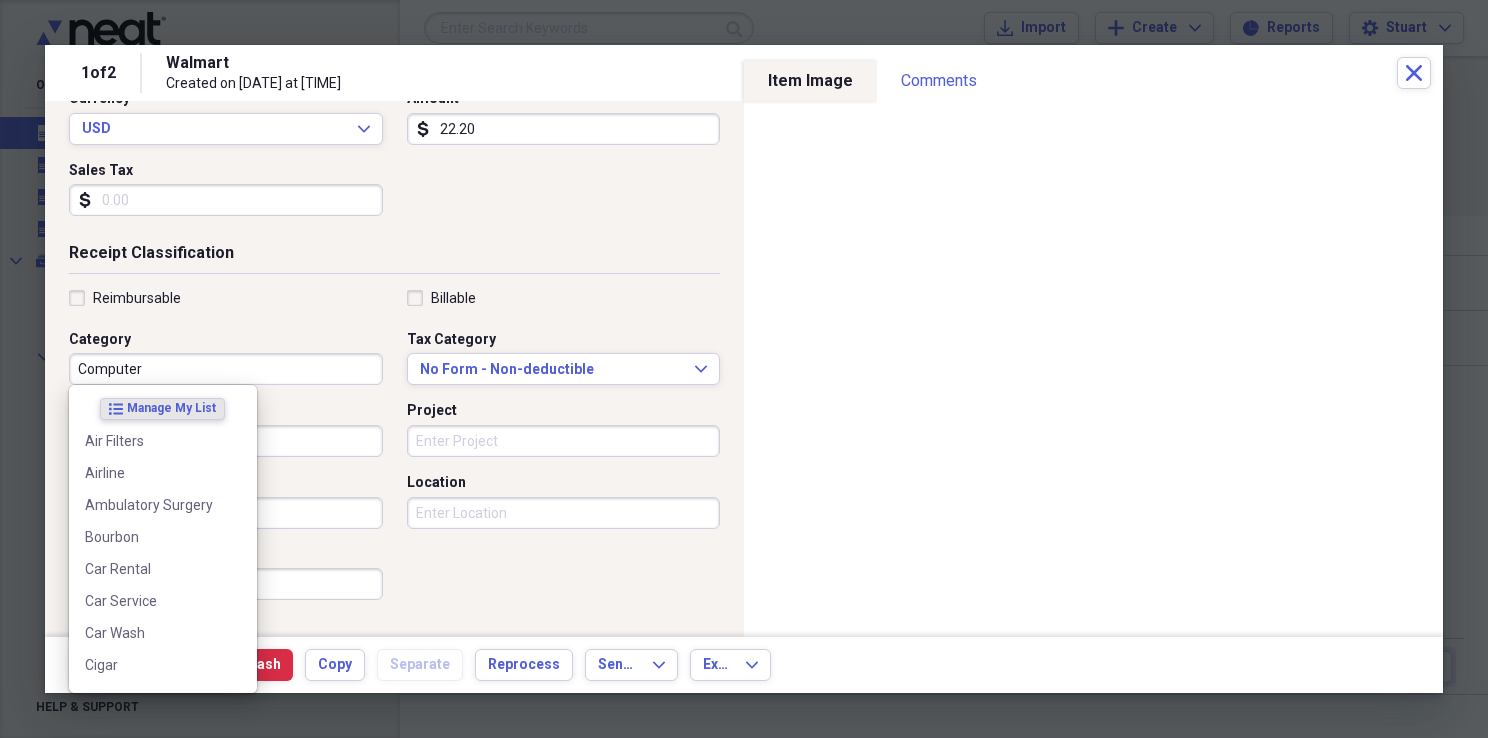click on "Computer" at bounding box center [226, 369] 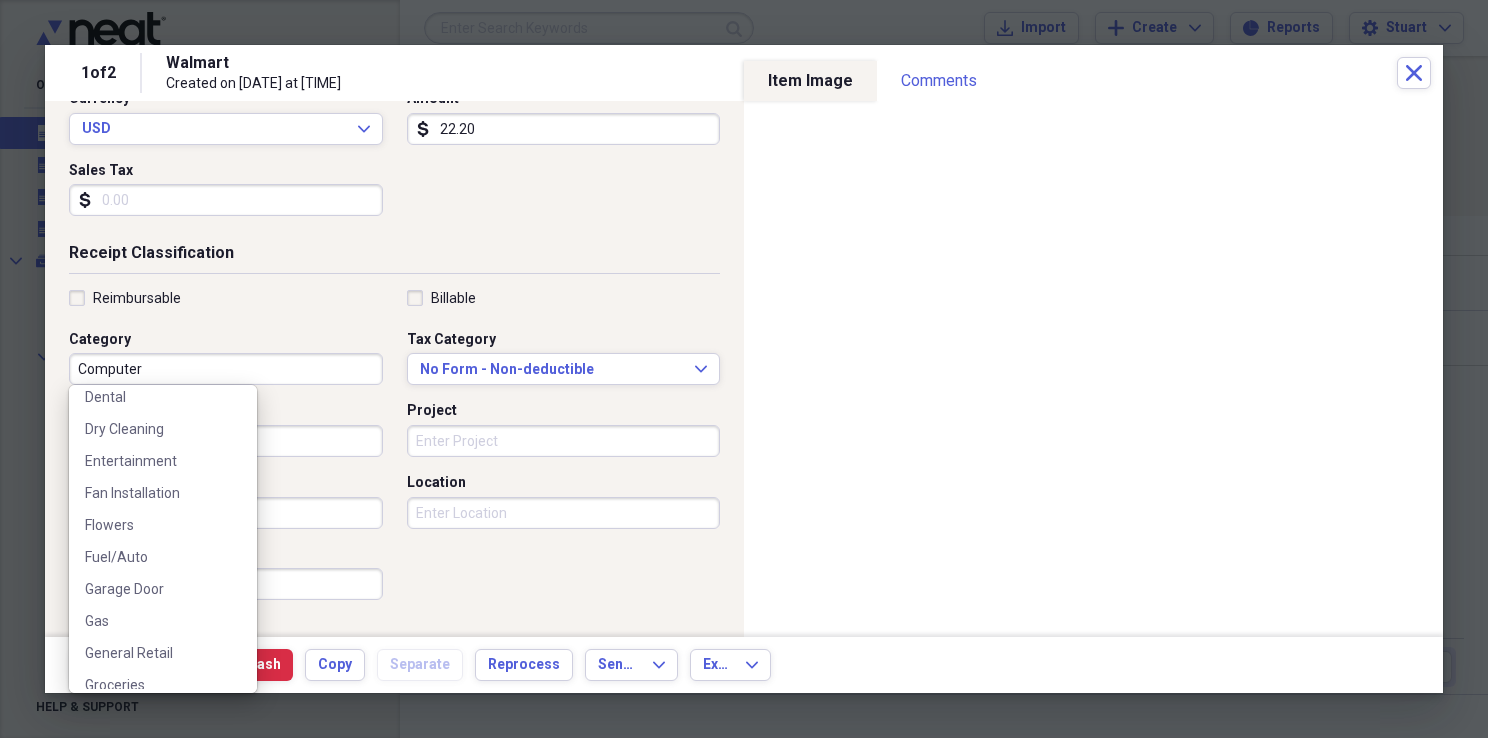 scroll, scrollTop: 400, scrollLeft: 0, axis: vertical 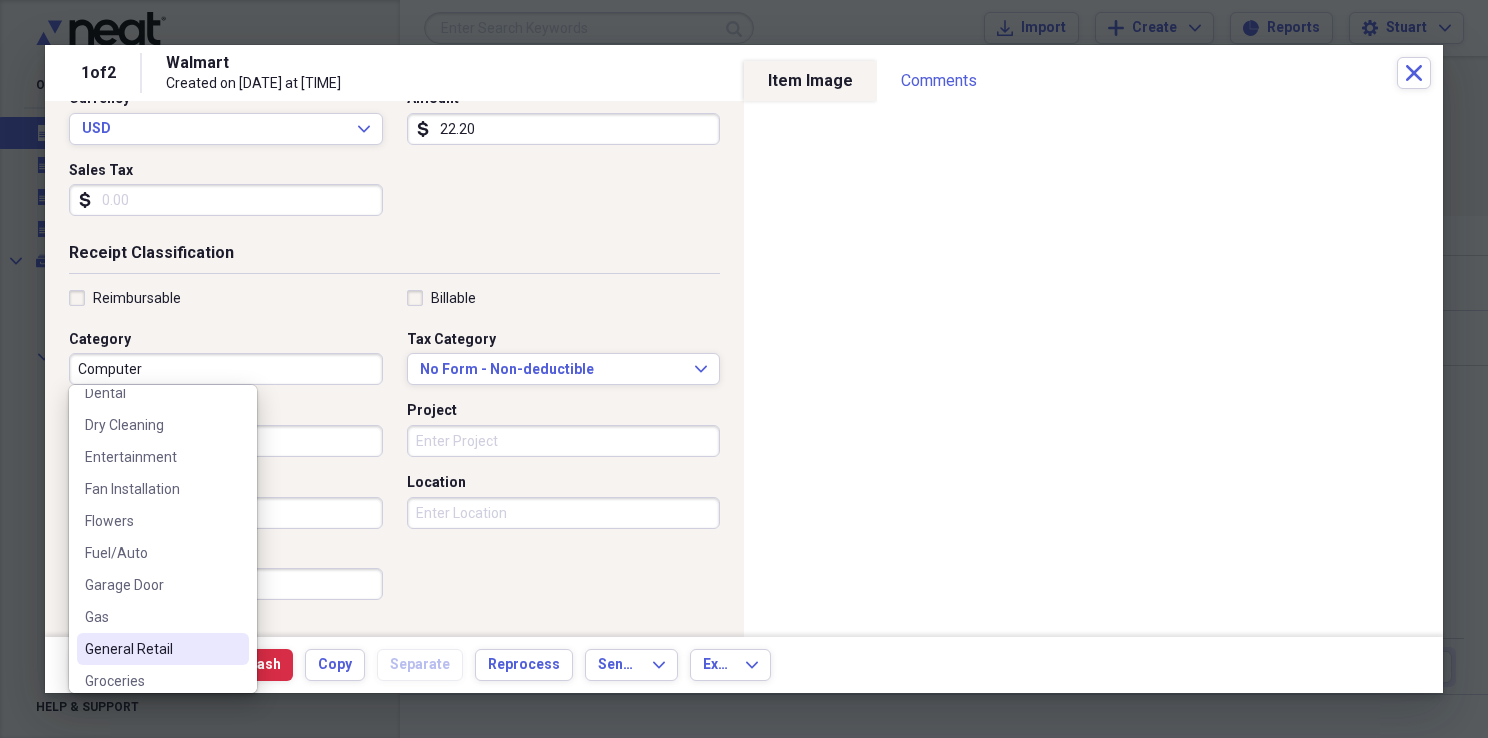 click on "General Retail" at bounding box center (151, 649) 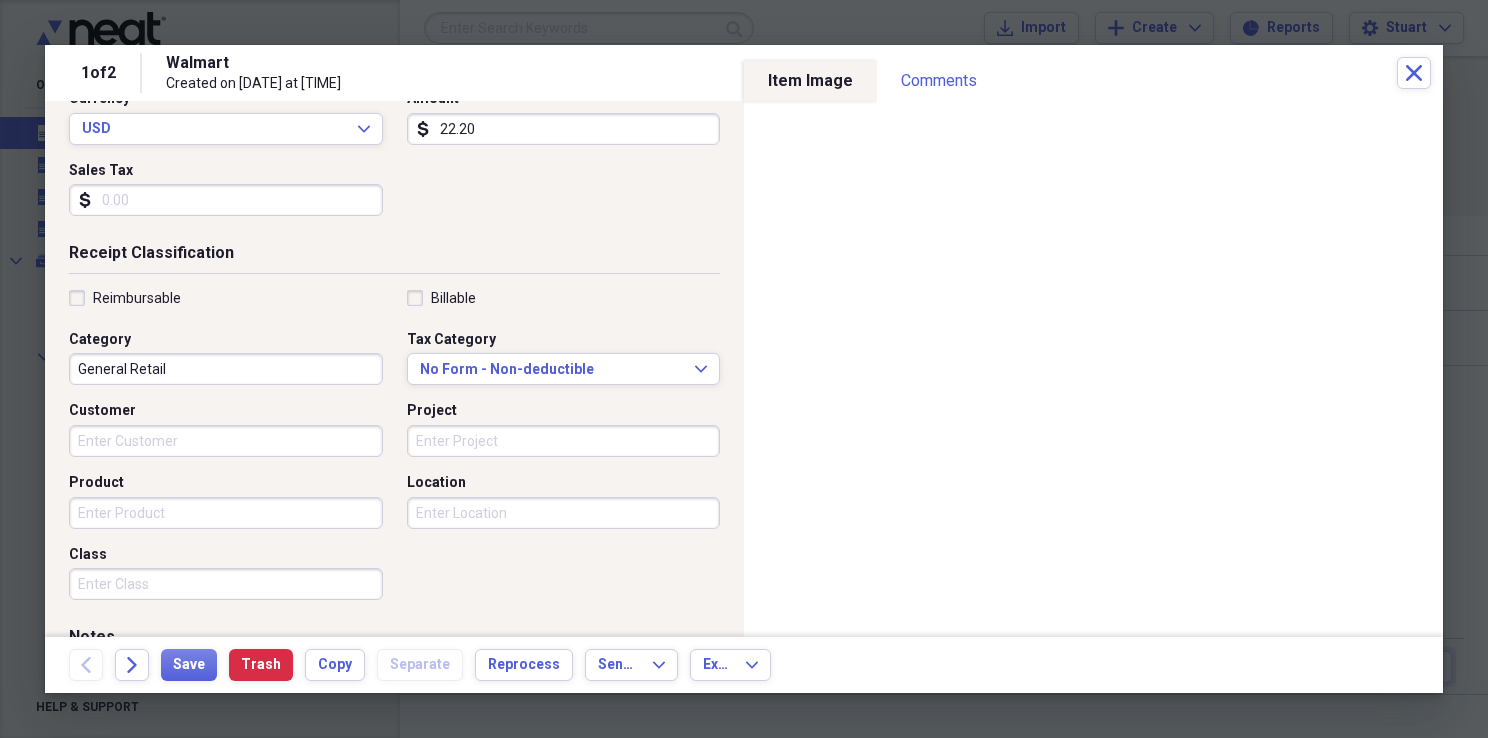 scroll, scrollTop: 0, scrollLeft: 0, axis: both 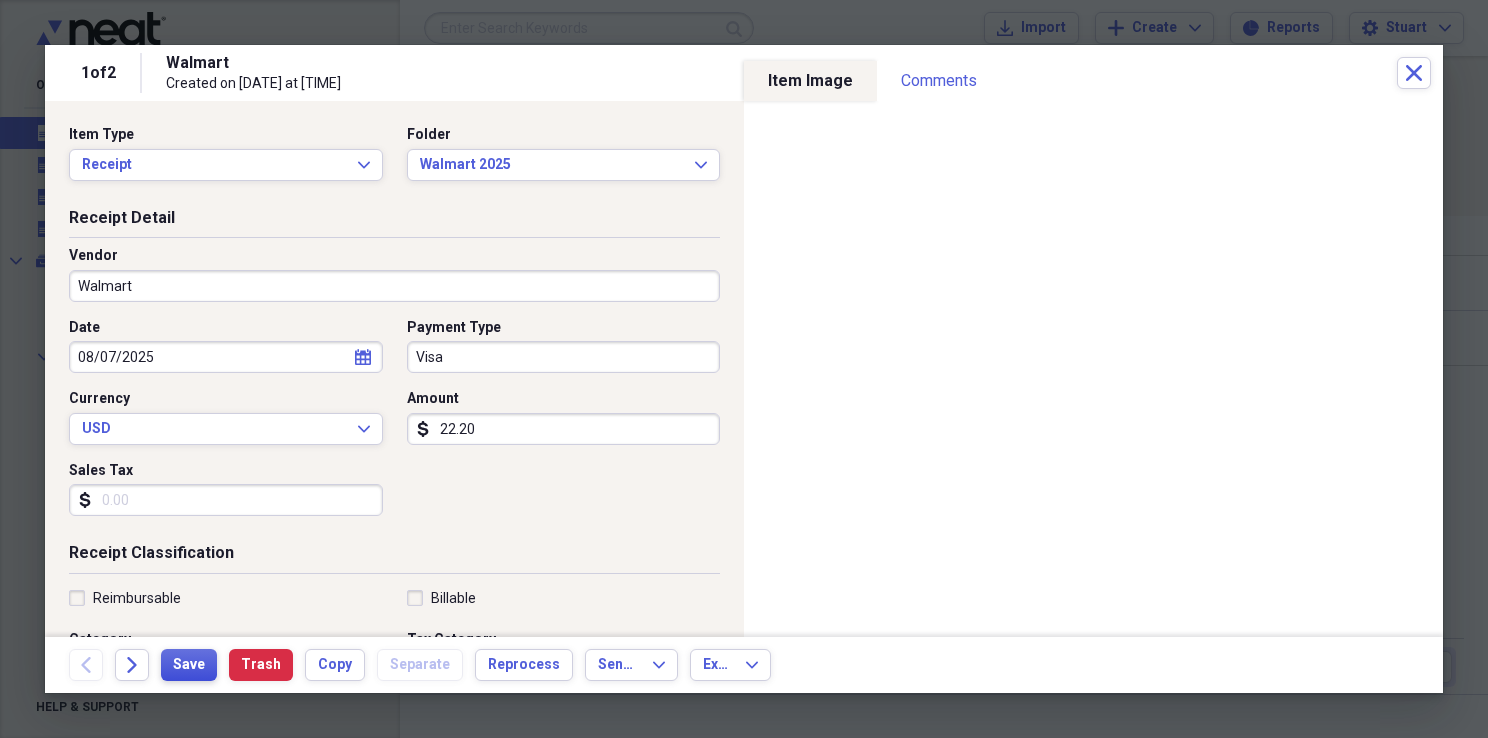 click on "Save" at bounding box center [189, 665] 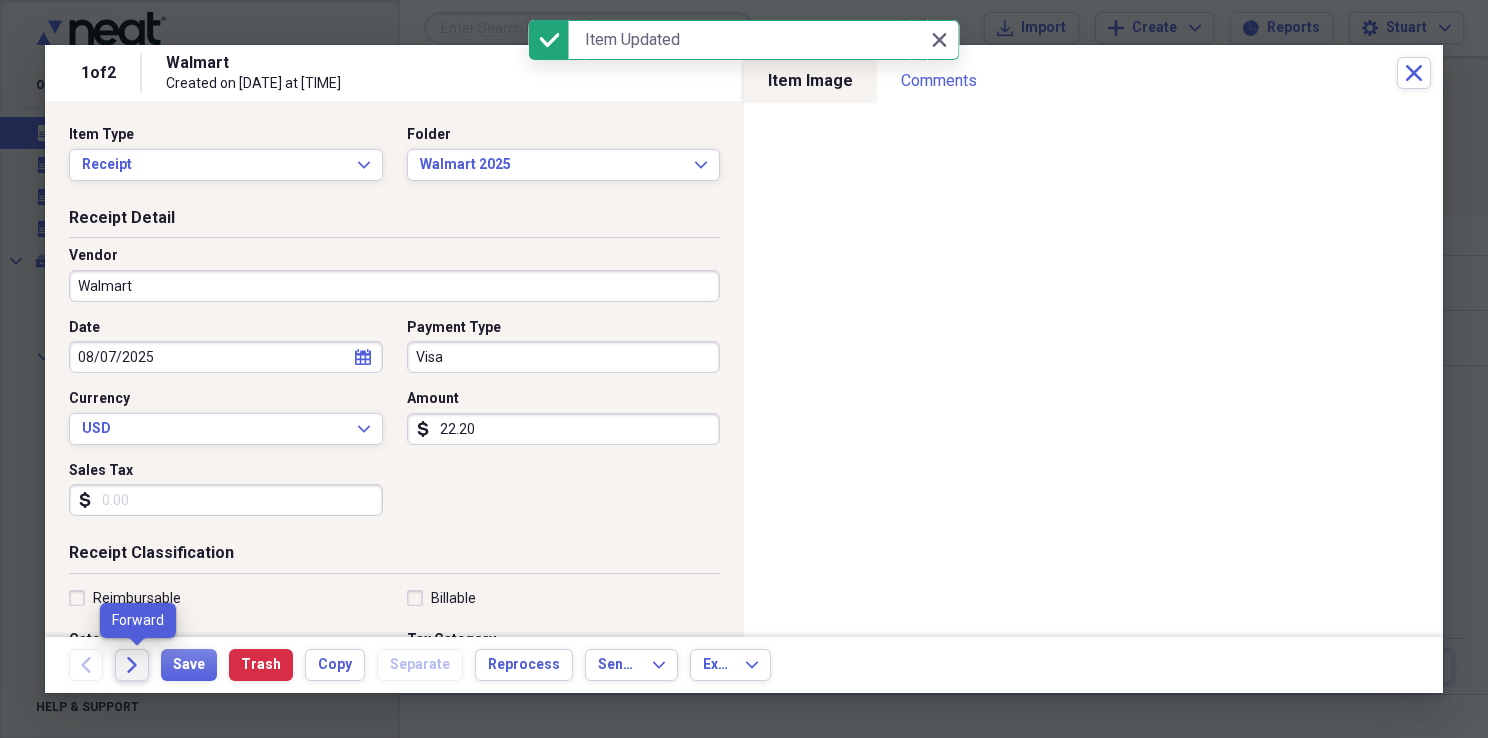 click on "Forward" 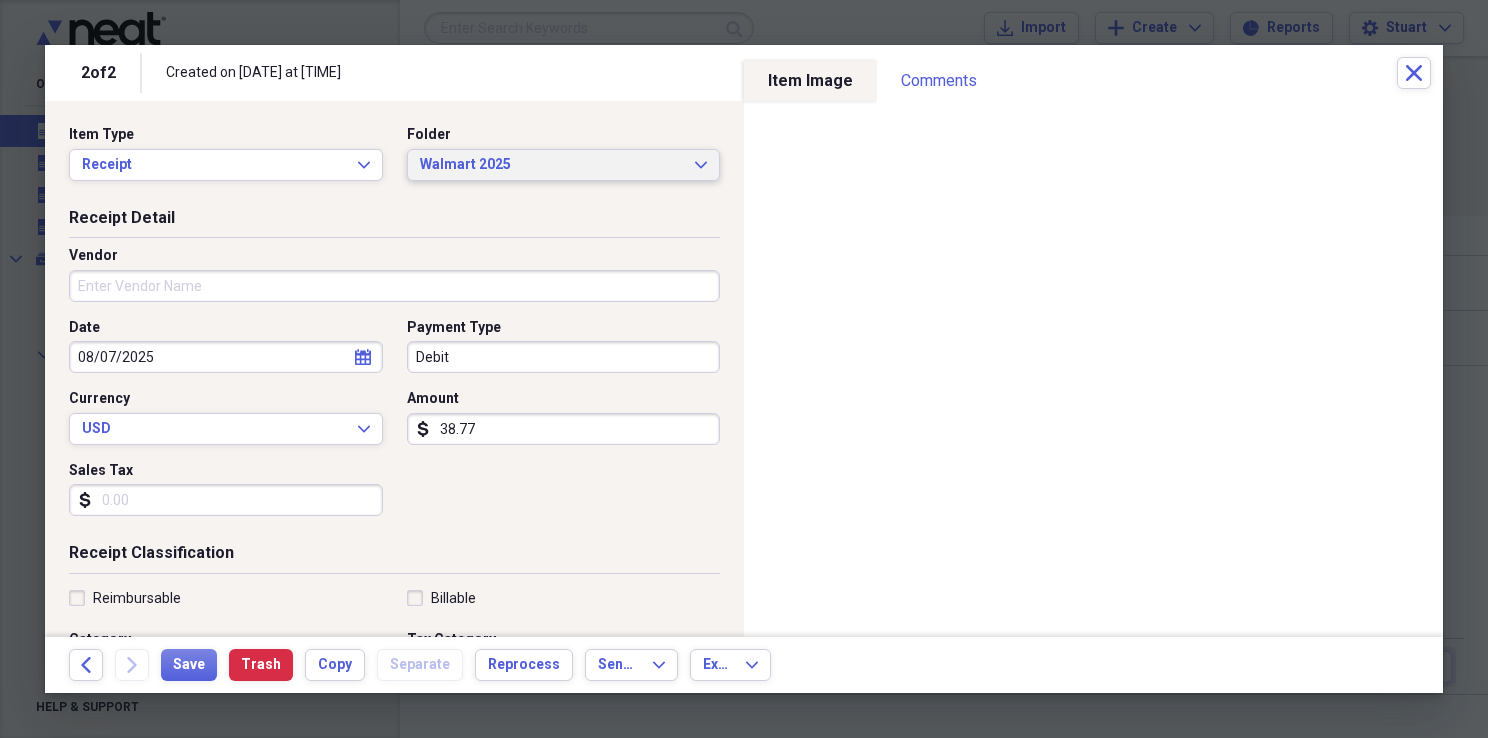 click on "Expand" 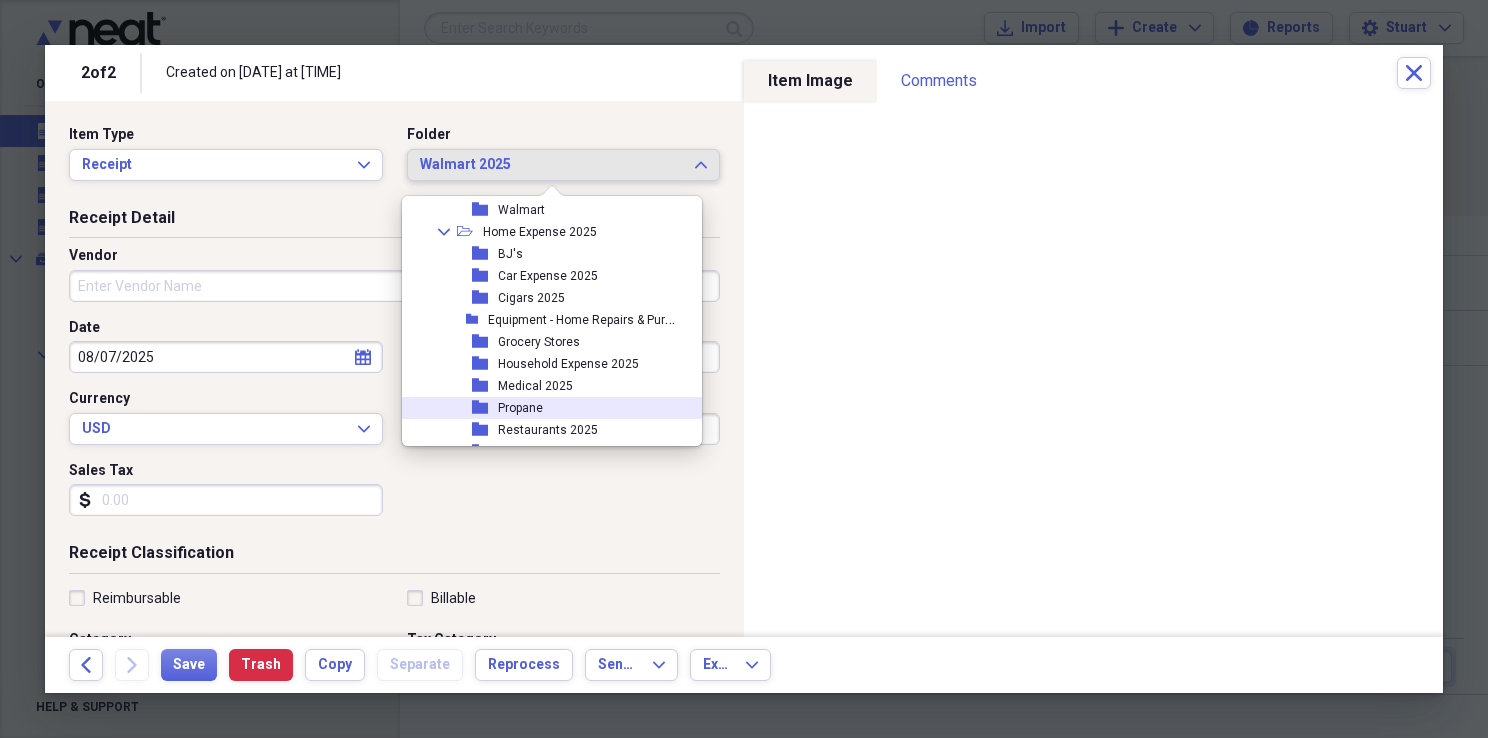 scroll, scrollTop: 273, scrollLeft: 0, axis: vertical 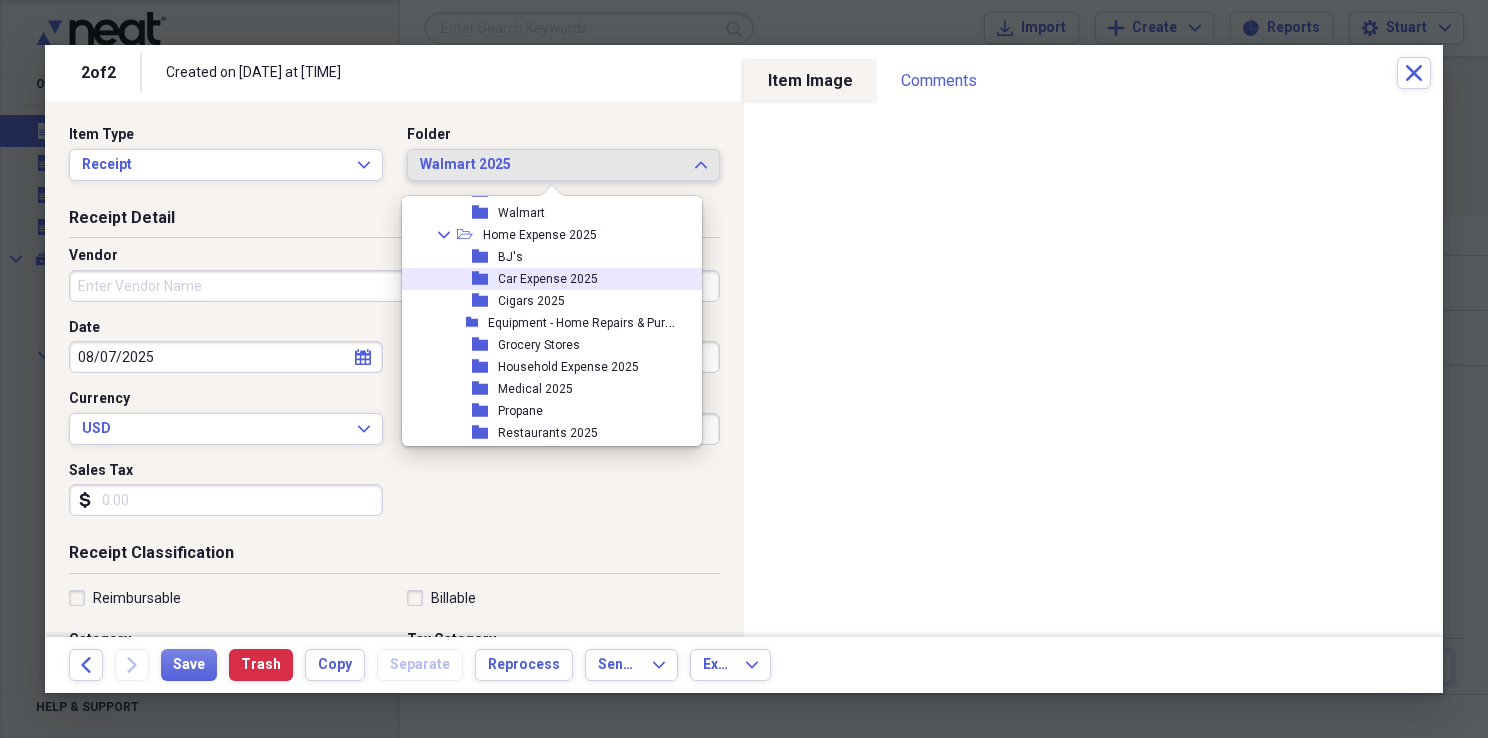click on "Car Expense 2025" at bounding box center (548, 279) 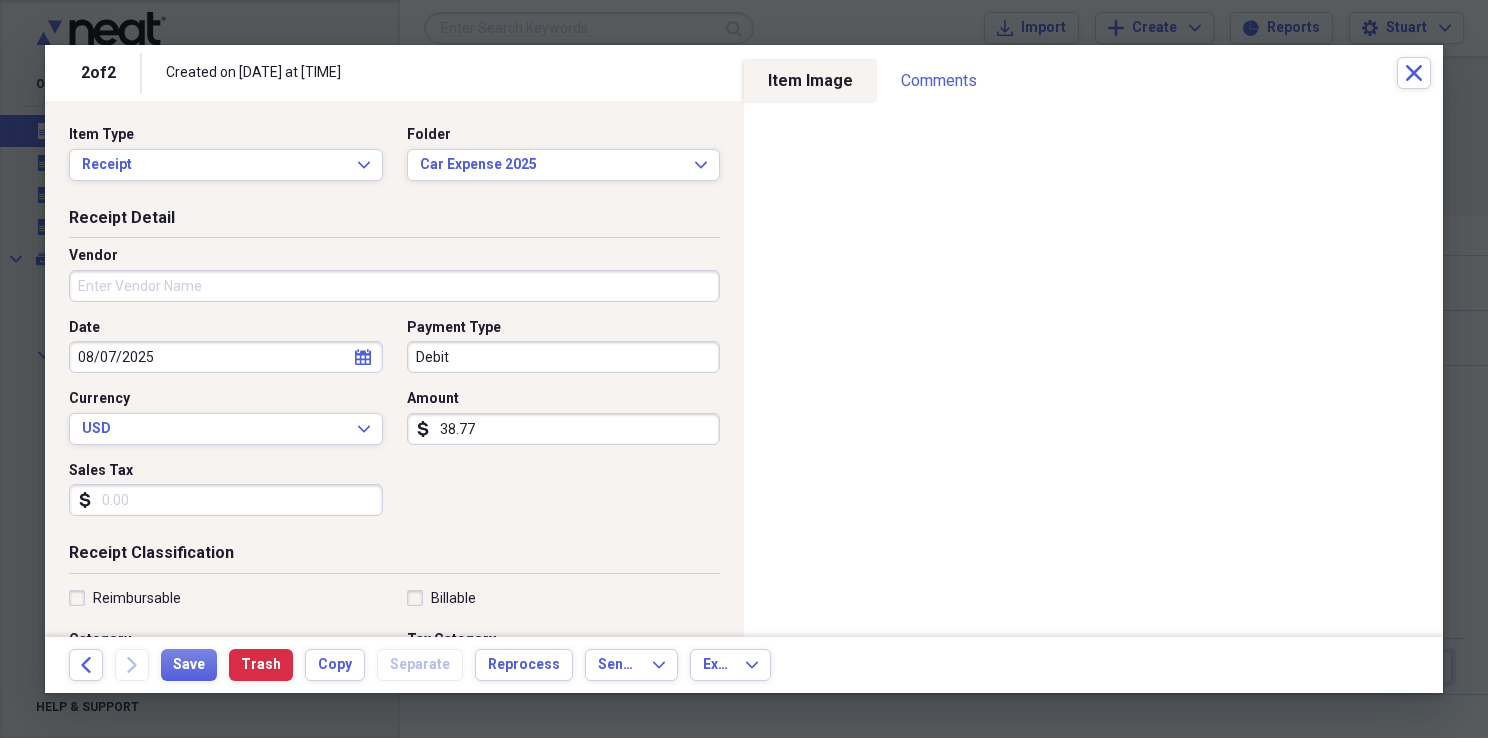 click on "Vendor" at bounding box center [394, 286] 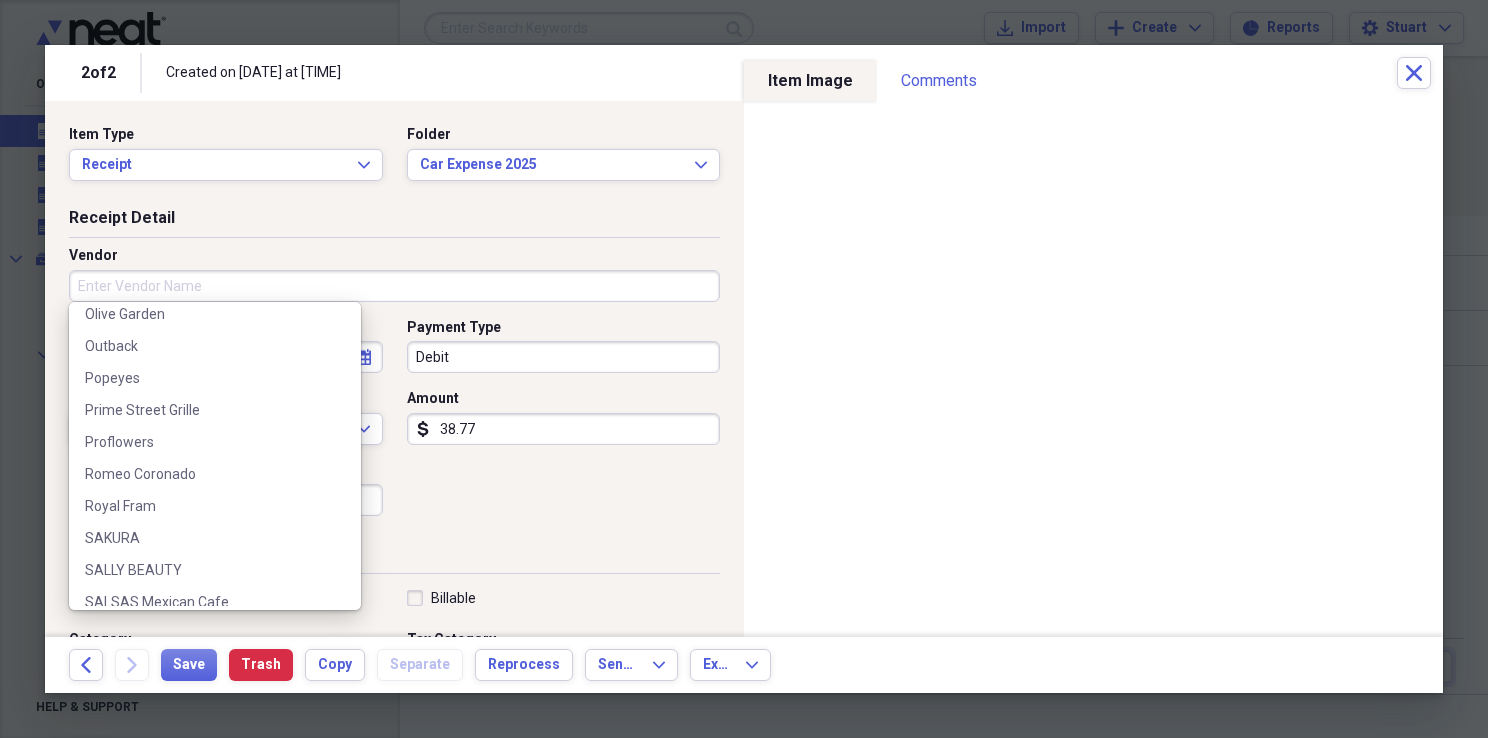 scroll, scrollTop: 2000, scrollLeft: 0, axis: vertical 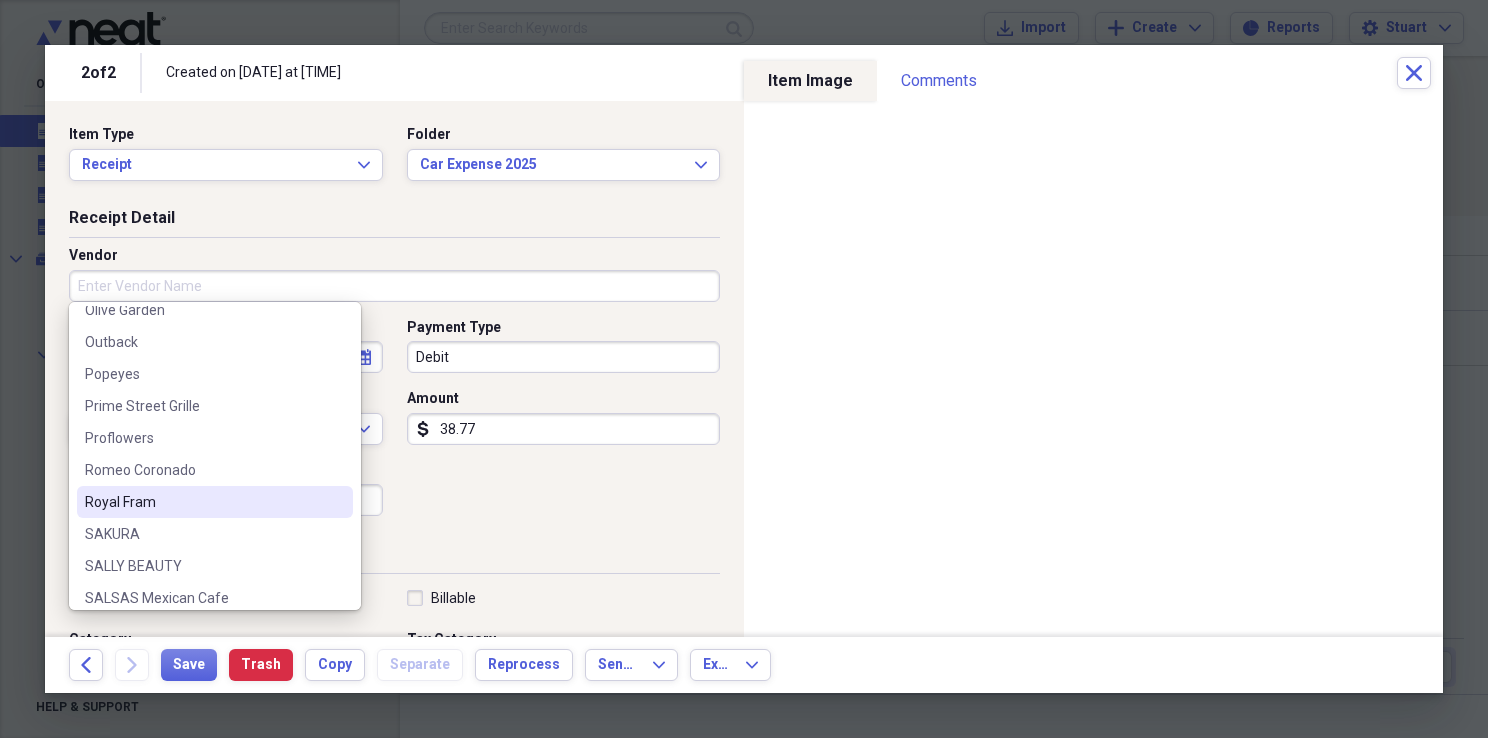 click on "Royal Fram" at bounding box center [203, 502] 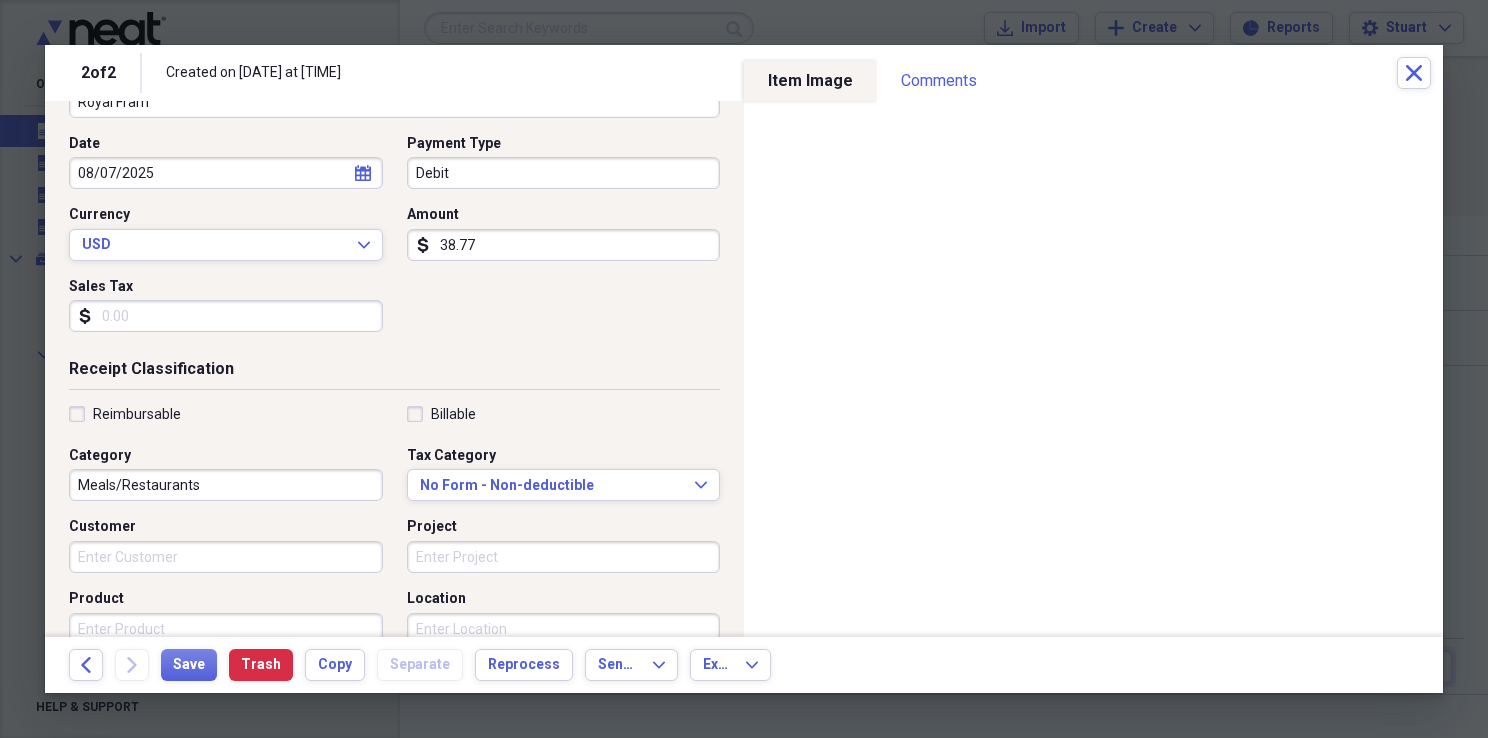scroll, scrollTop: 300, scrollLeft: 0, axis: vertical 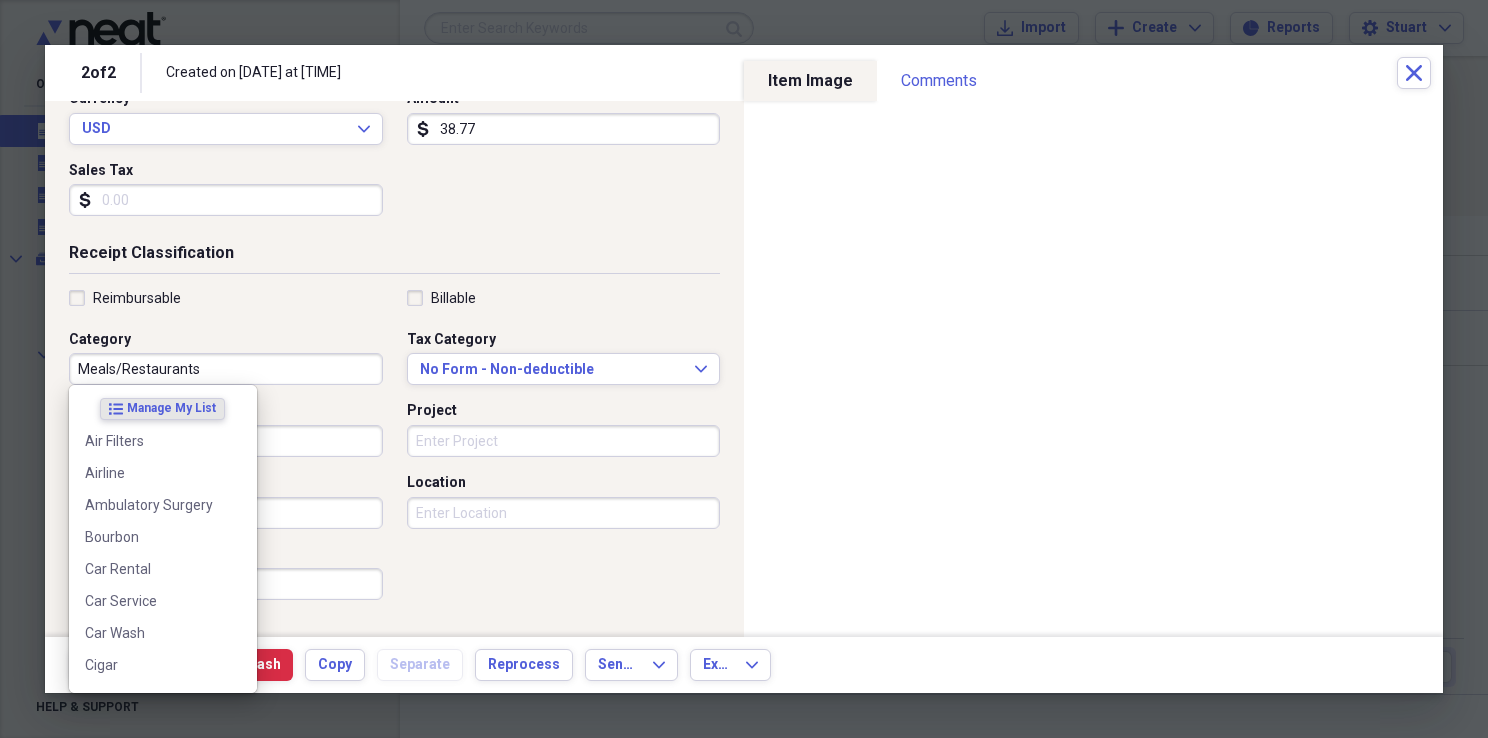 click on "Meals/Restaurants" at bounding box center [226, 369] 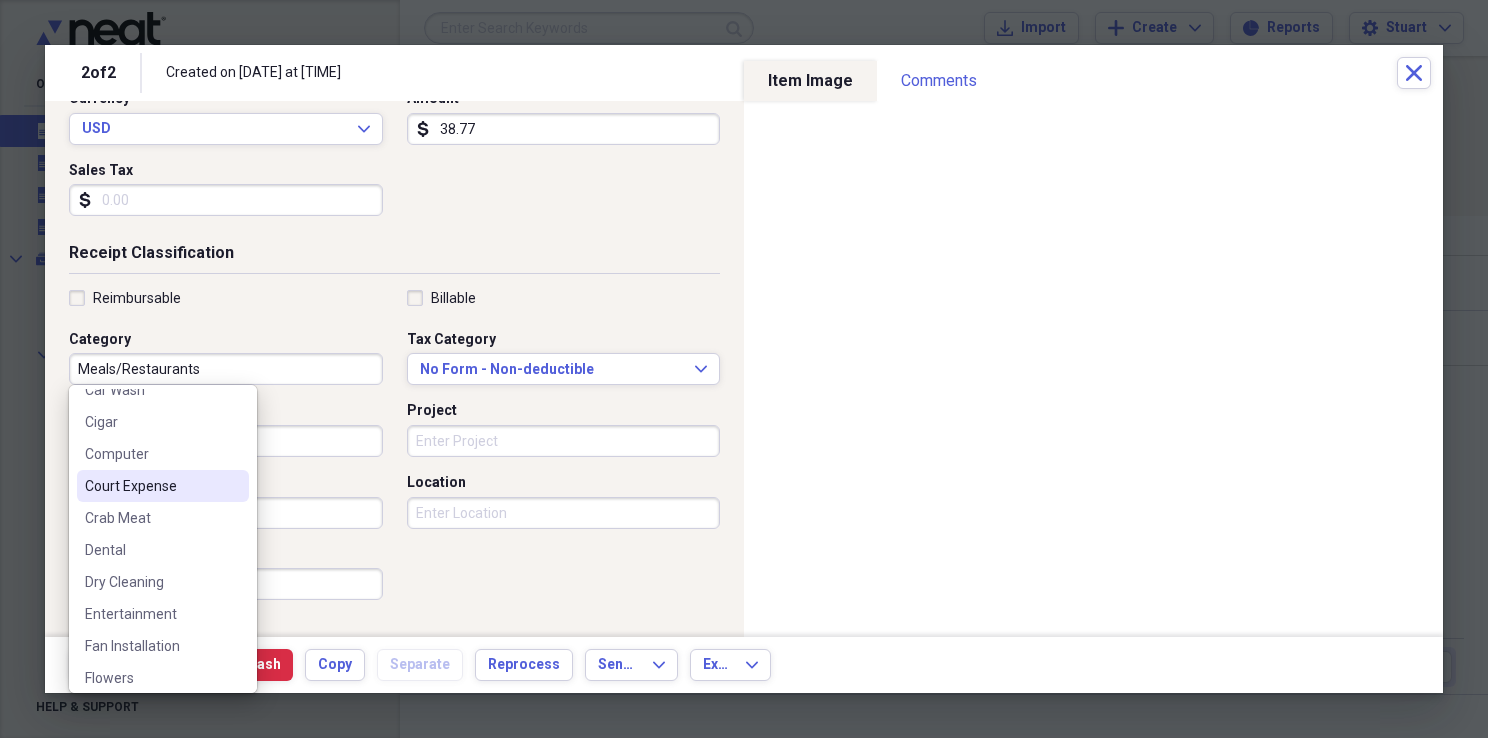 scroll, scrollTop: 300, scrollLeft: 0, axis: vertical 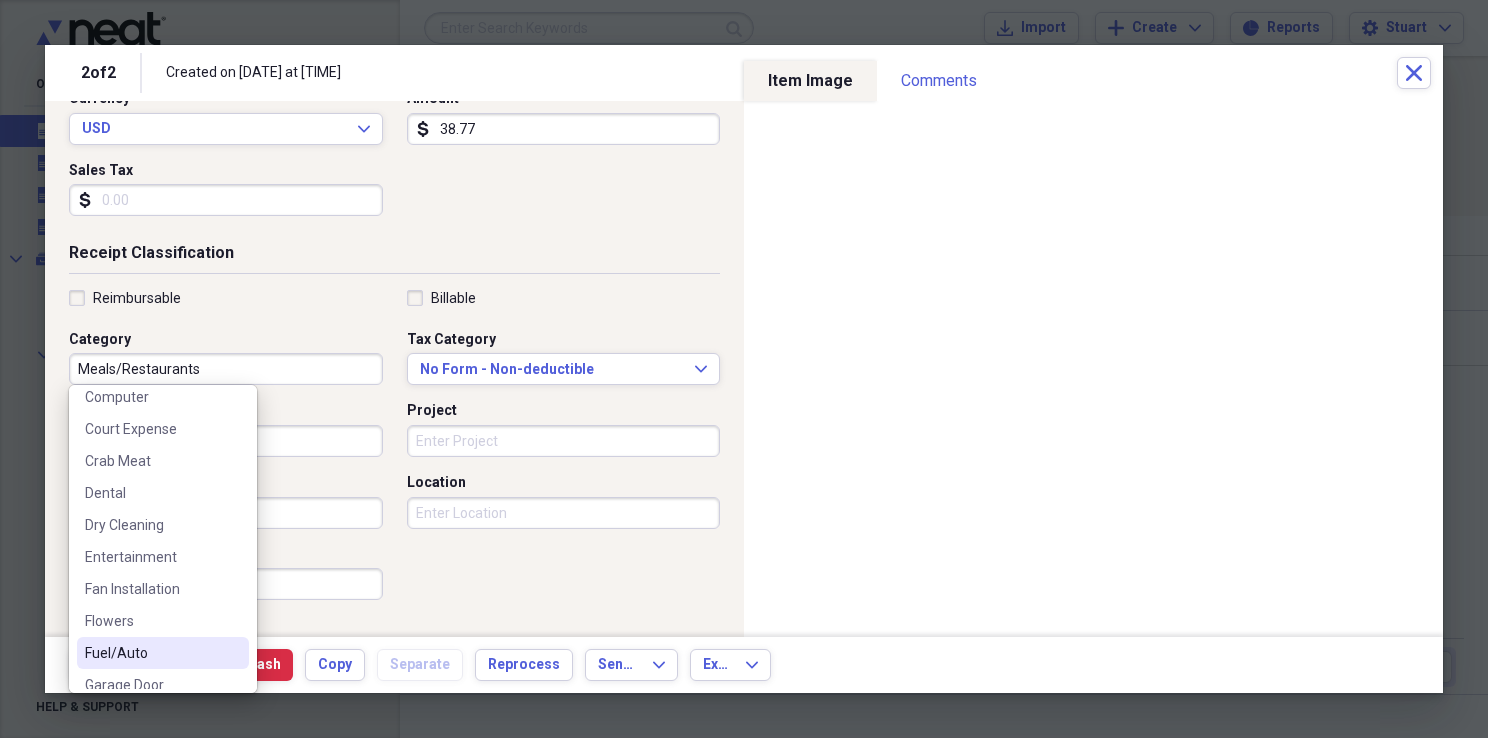 click on "Fuel/Auto" at bounding box center (151, 653) 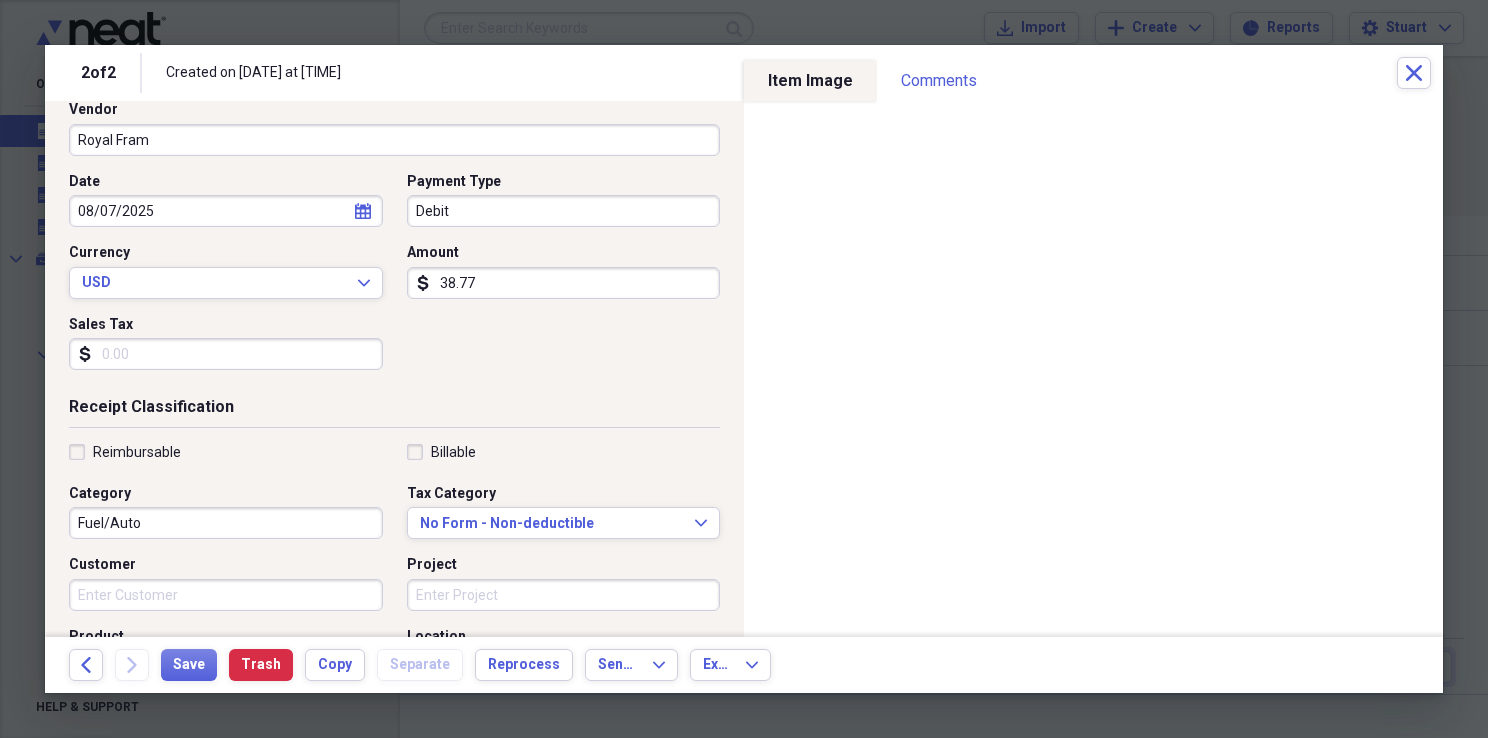 scroll, scrollTop: 0, scrollLeft: 0, axis: both 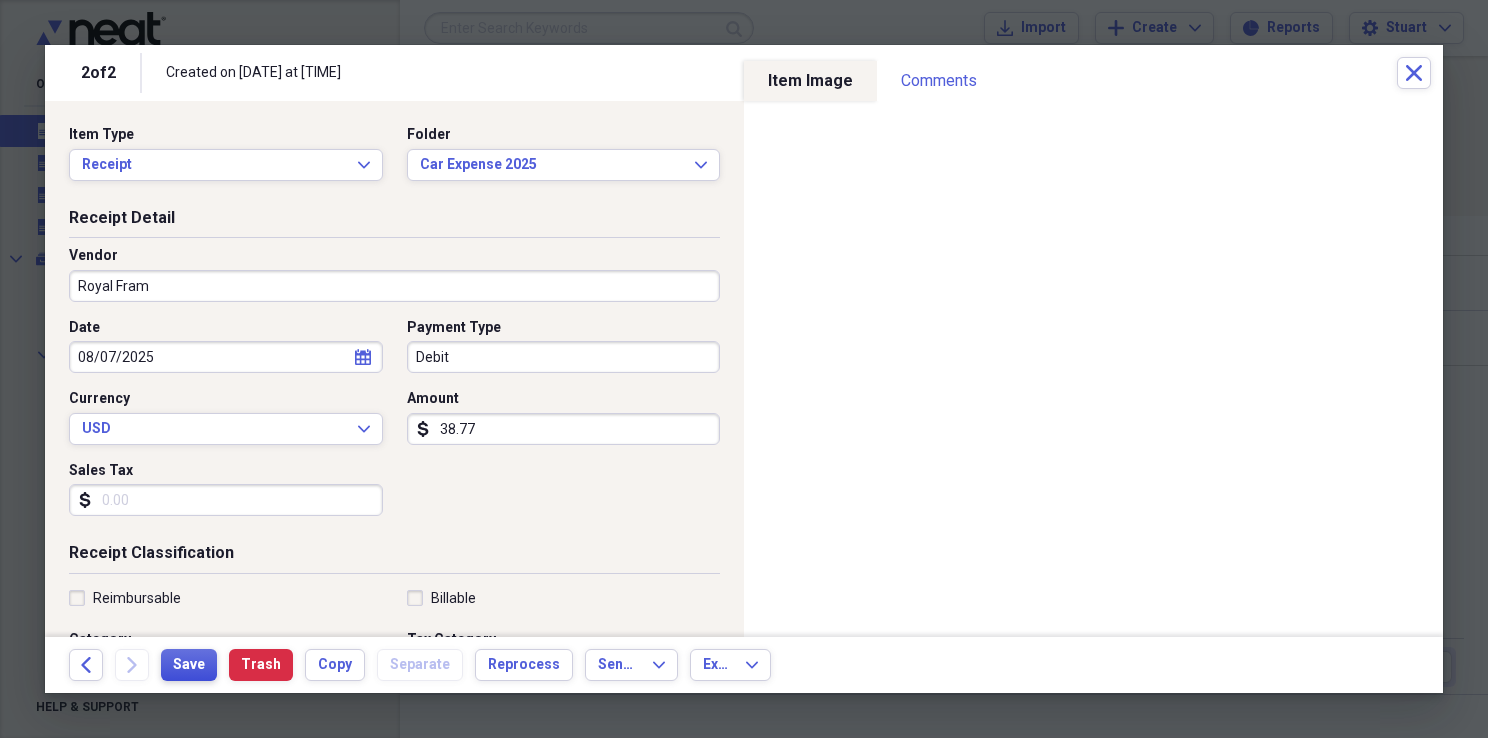 click on "Save" at bounding box center [189, 665] 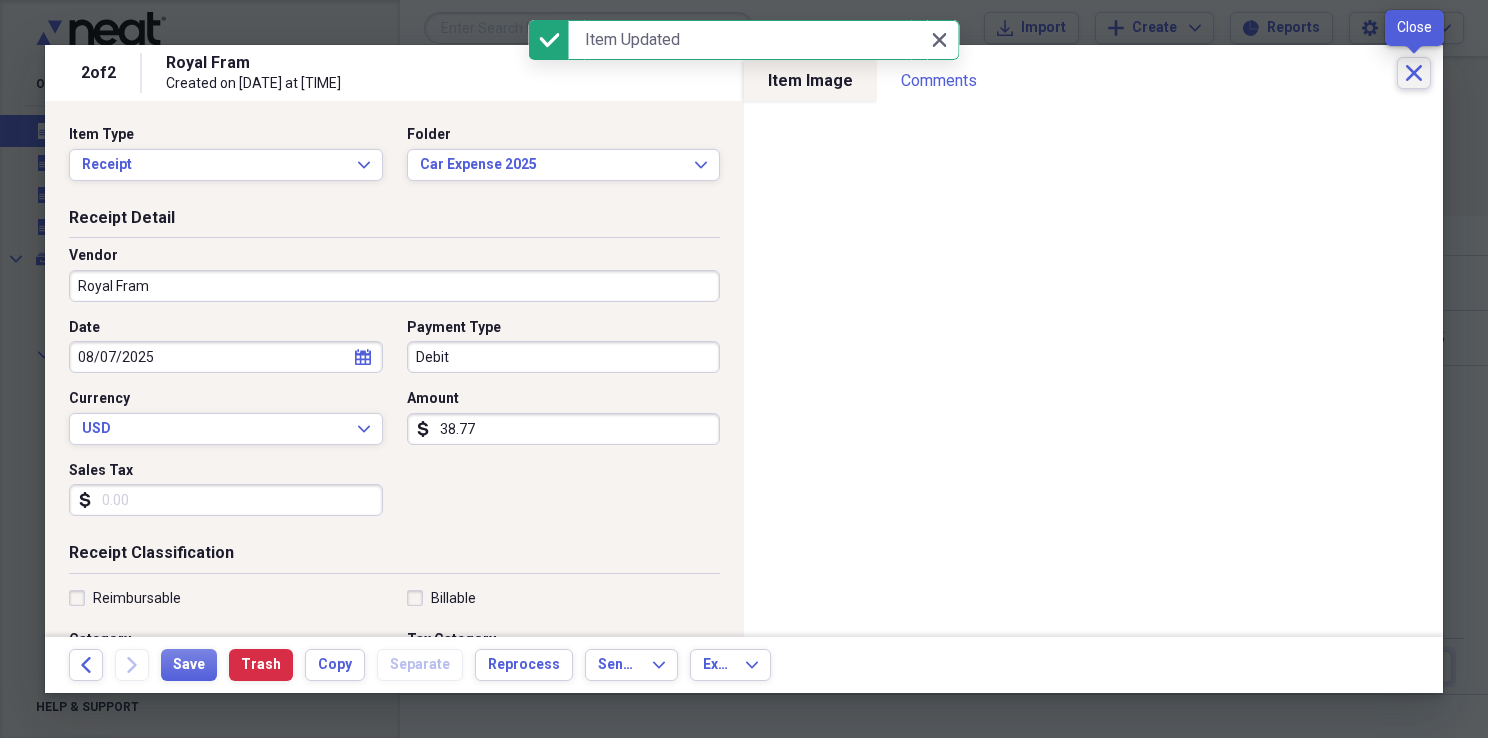 click on "Close" 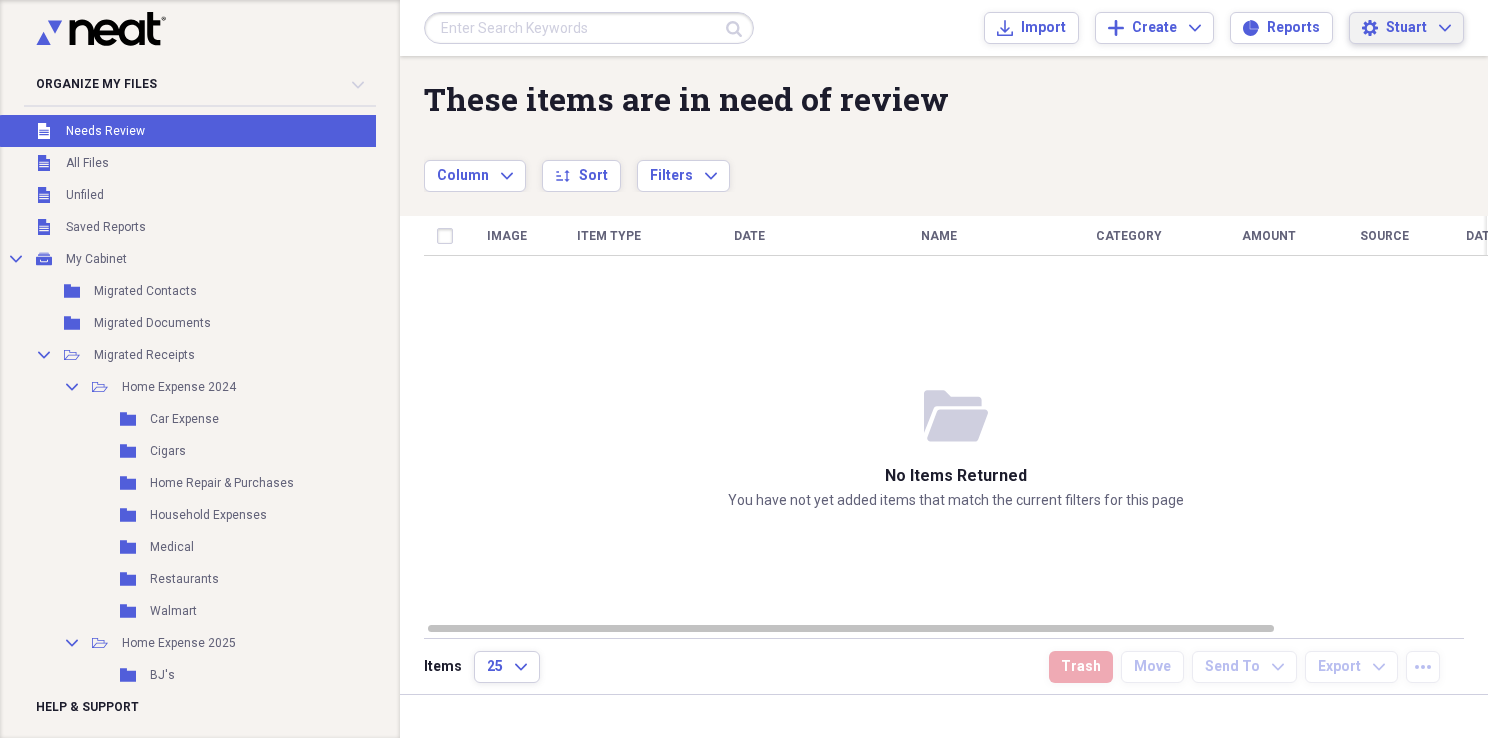 click on "[FIRST] Expand" at bounding box center [1418, 28] 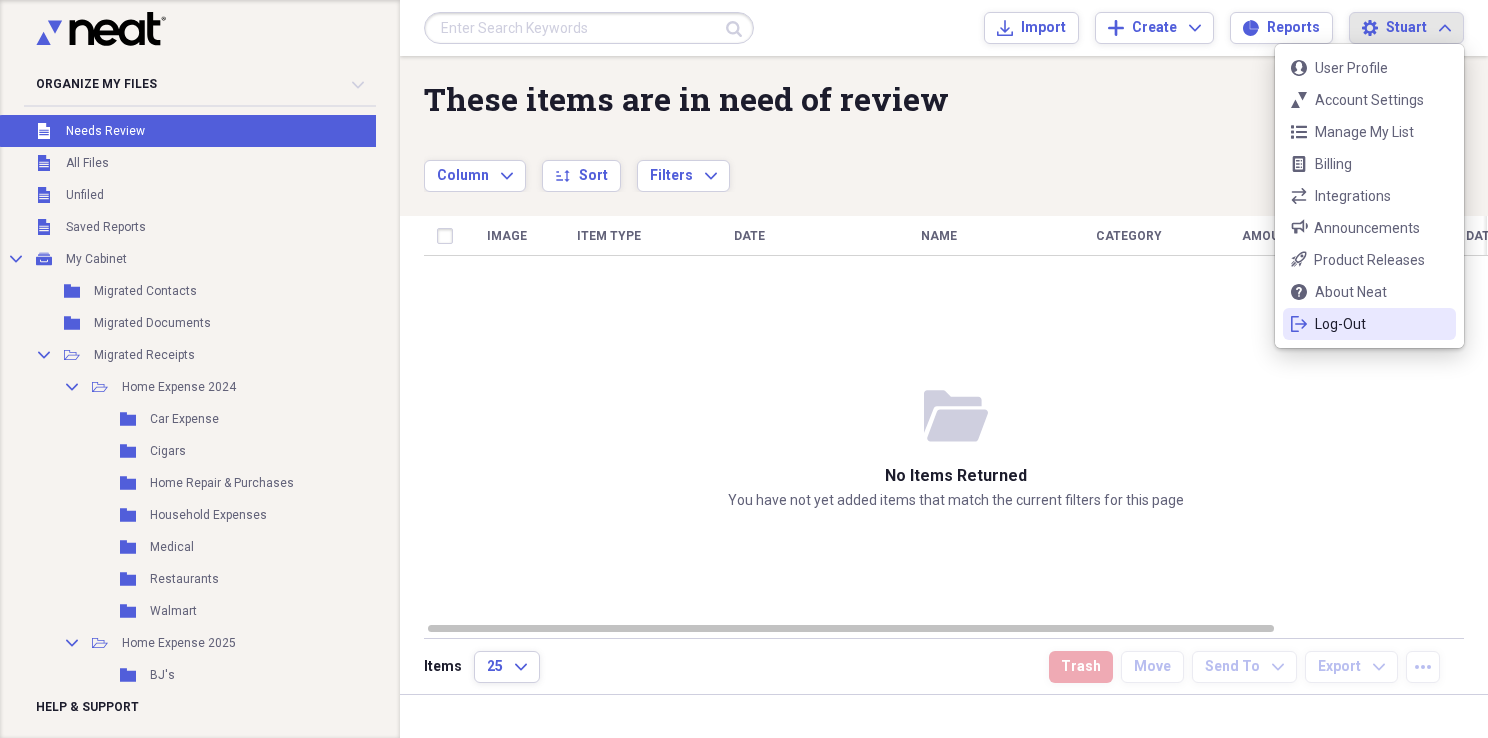 click on "Log-Out" at bounding box center [1369, 324] 